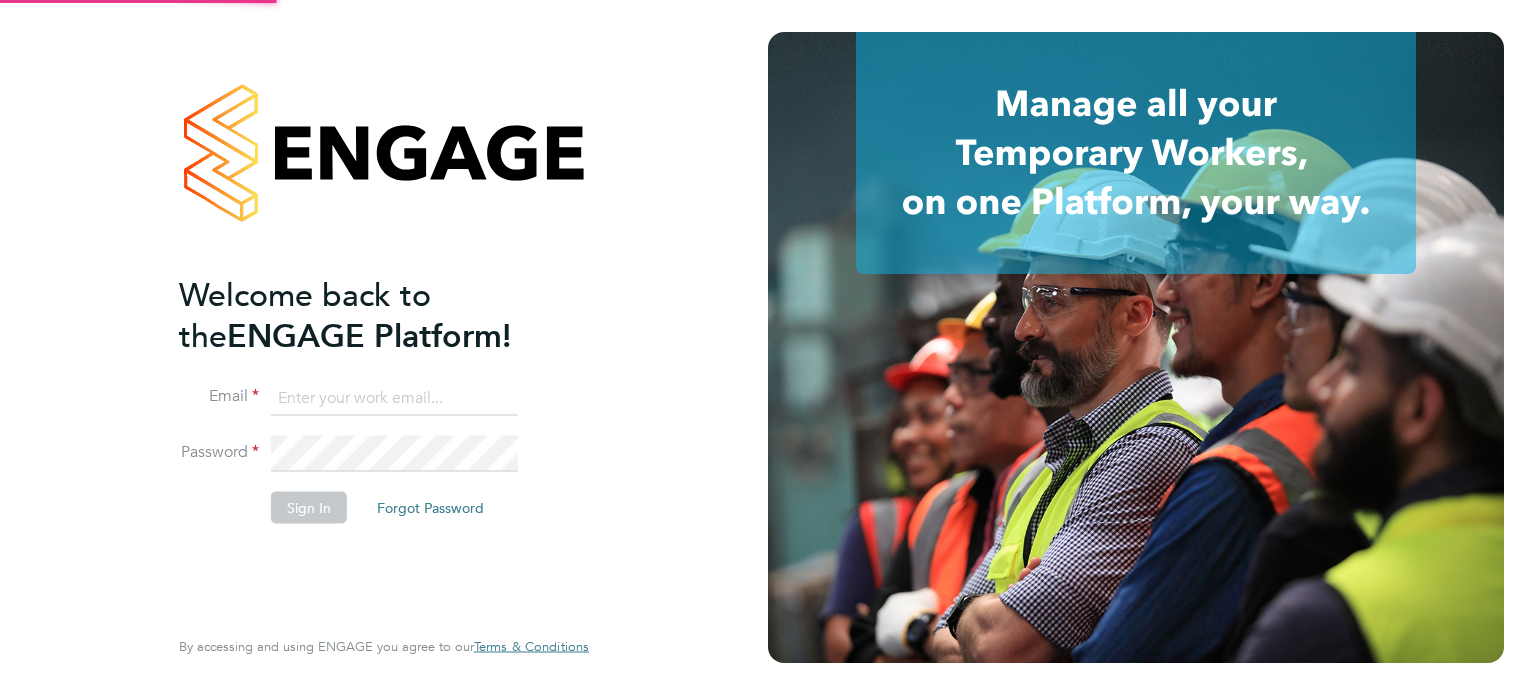 scroll, scrollTop: 0, scrollLeft: 0, axis: both 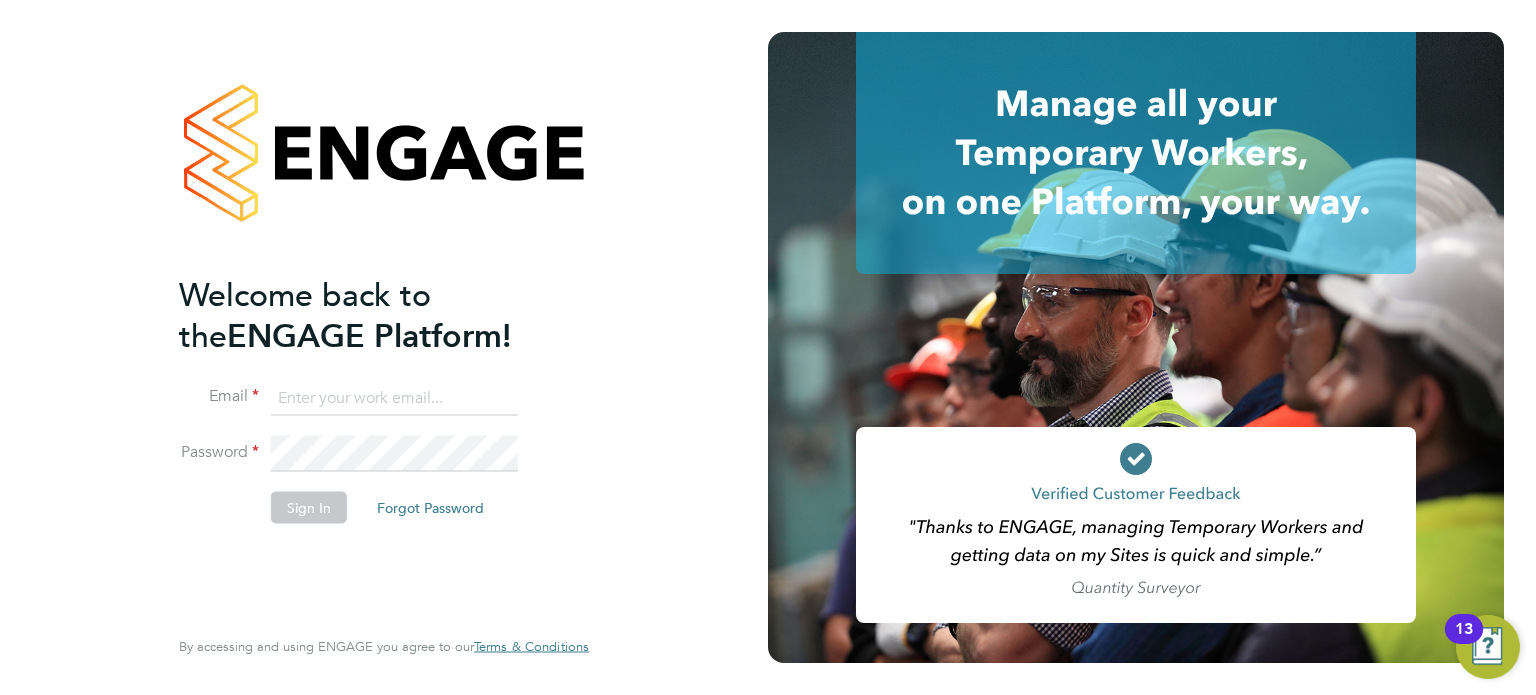 click 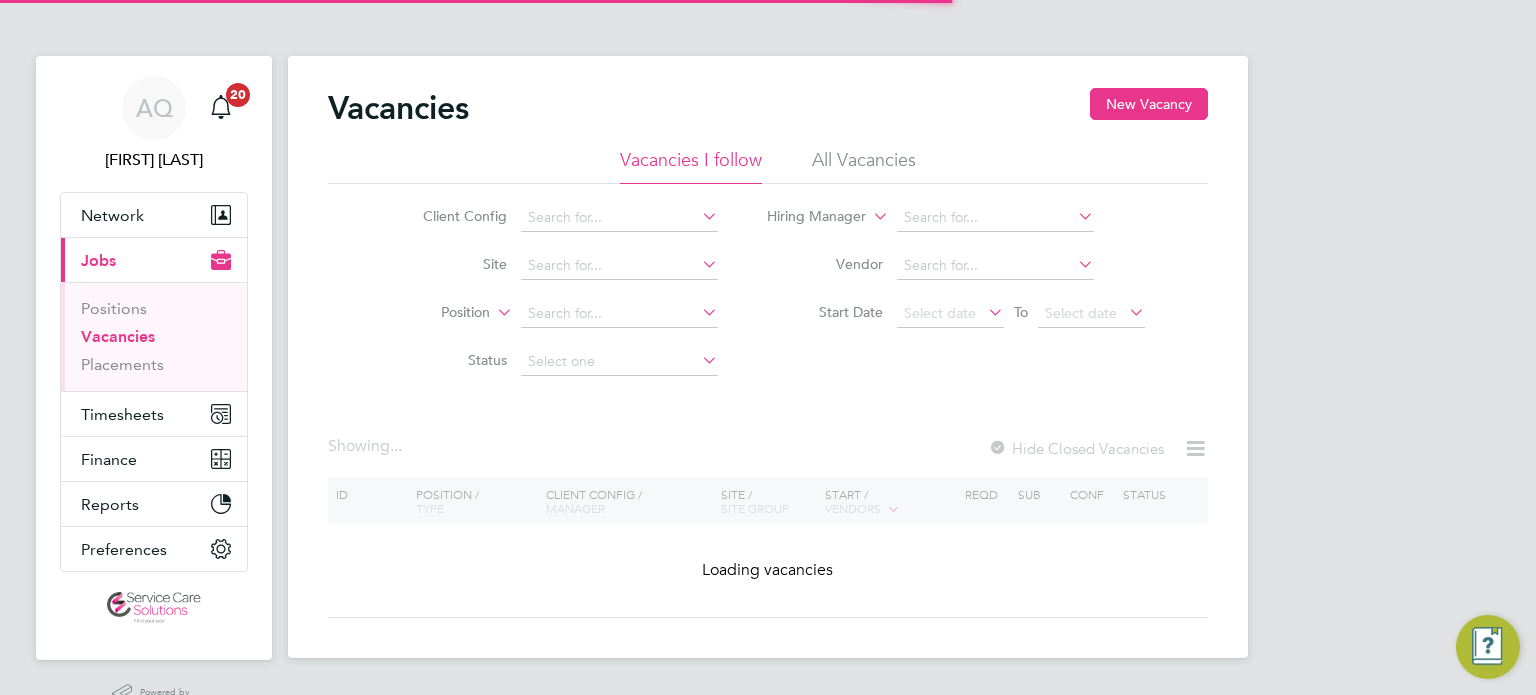 scroll, scrollTop: 0, scrollLeft: 0, axis: both 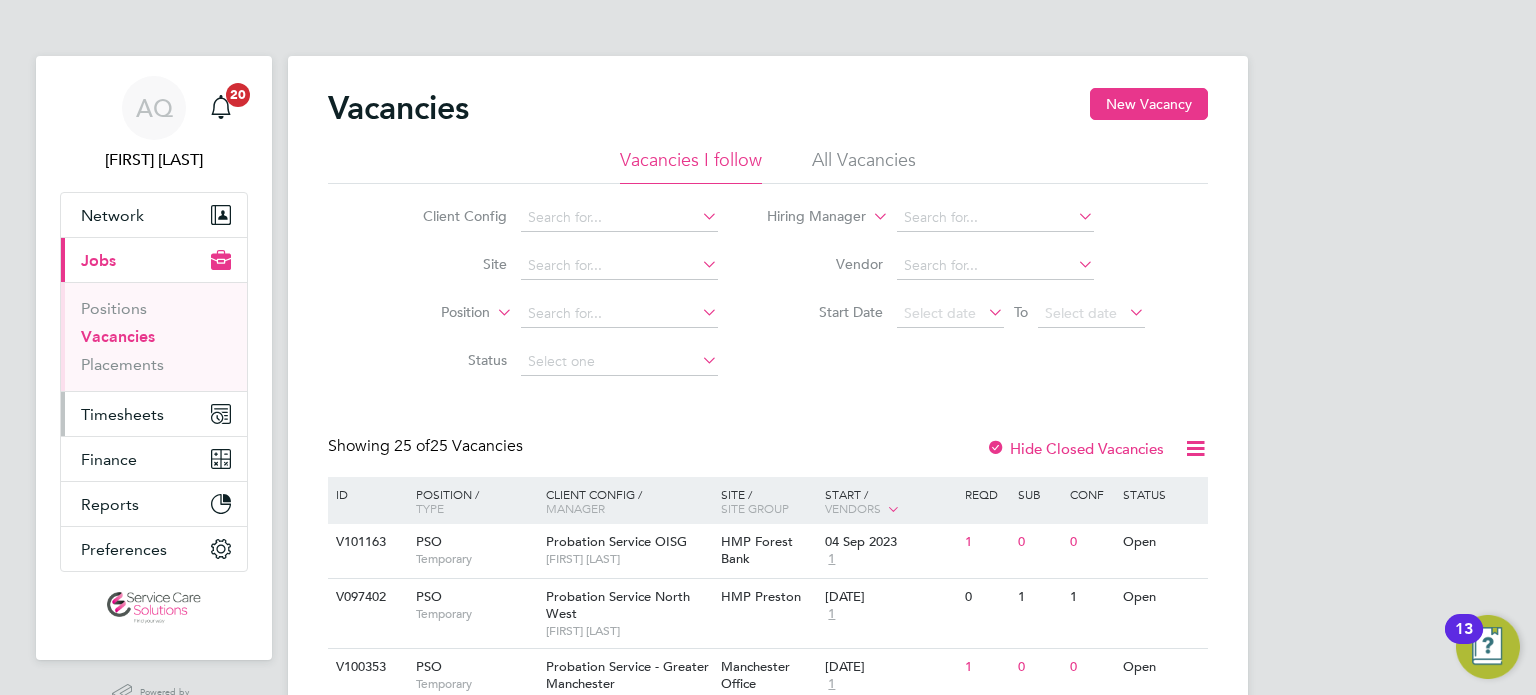 click on "Timesheets" at bounding box center [154, 414] 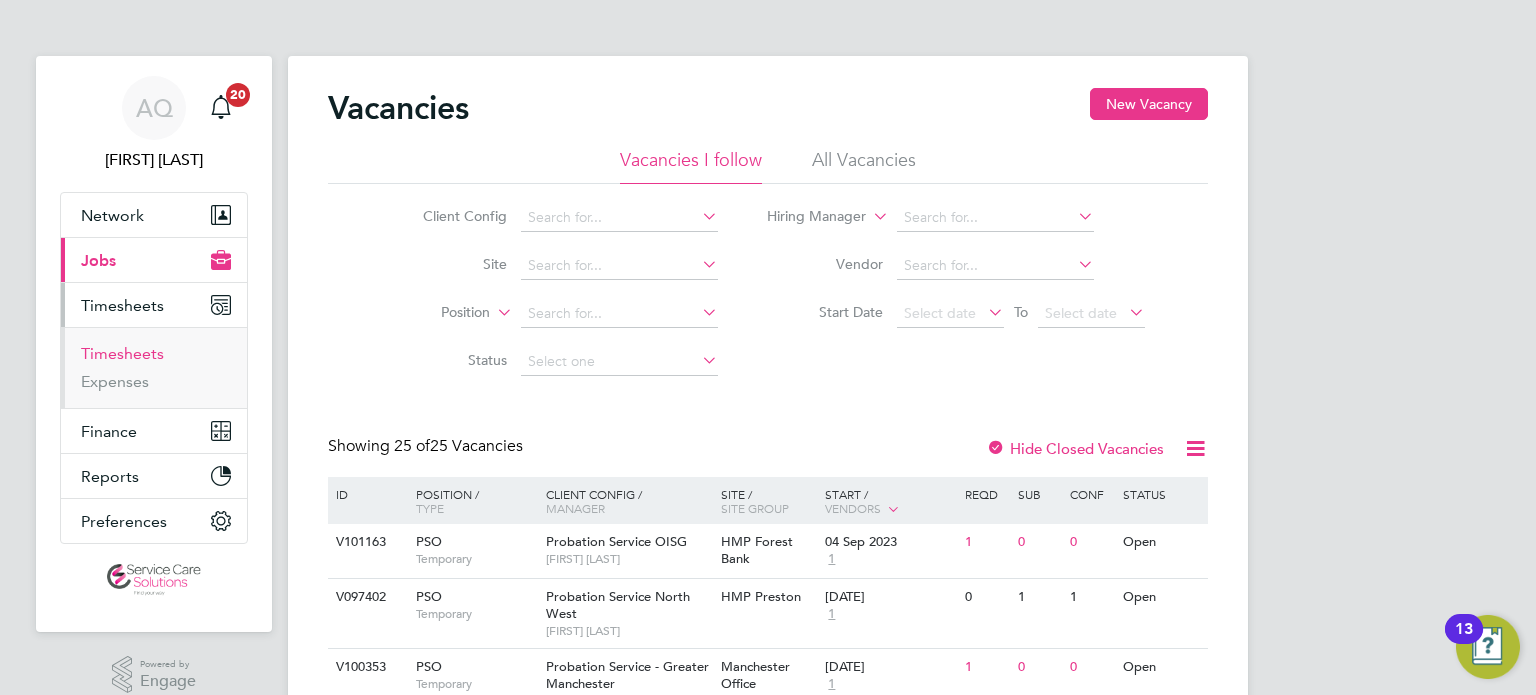 click on "Timesheets" at bounding box center (122, 353) 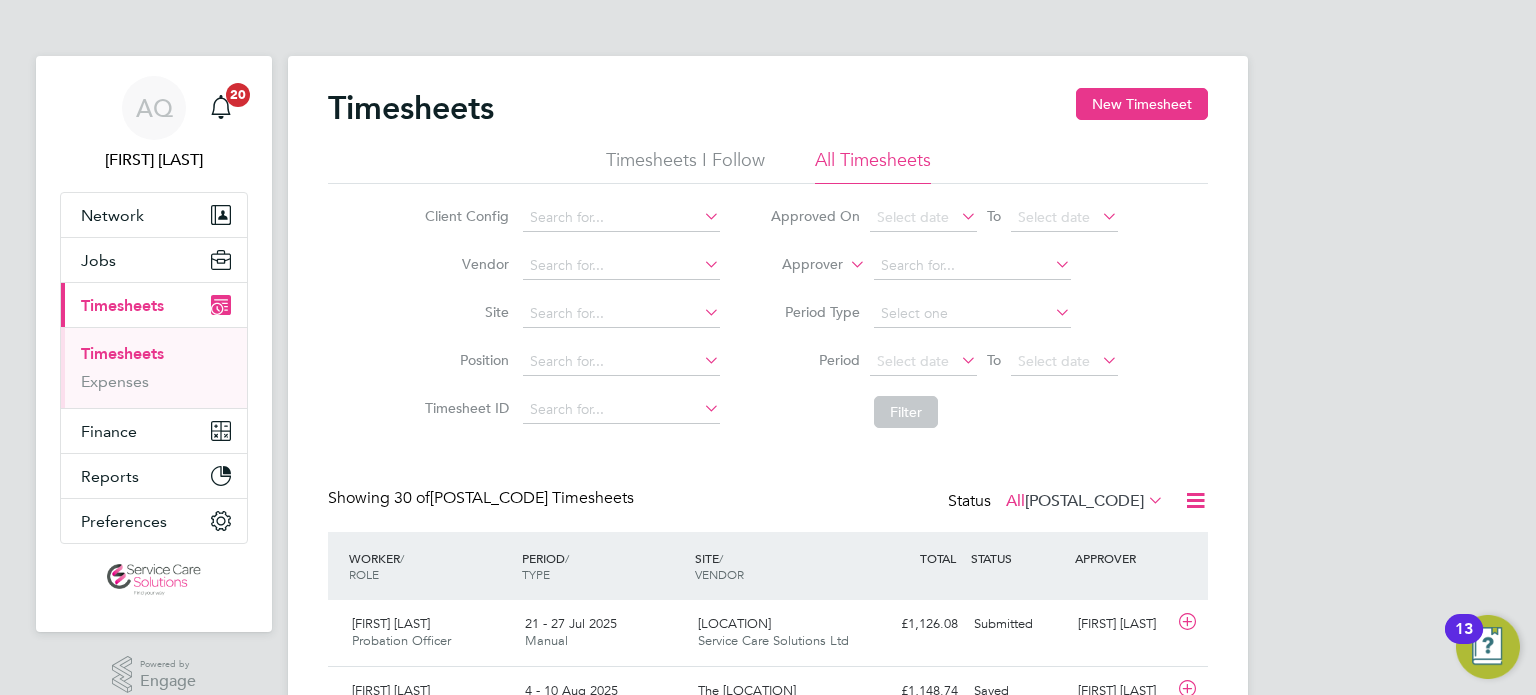 scroll, scrollTop: 9, scrollLeft: 10, axis: both 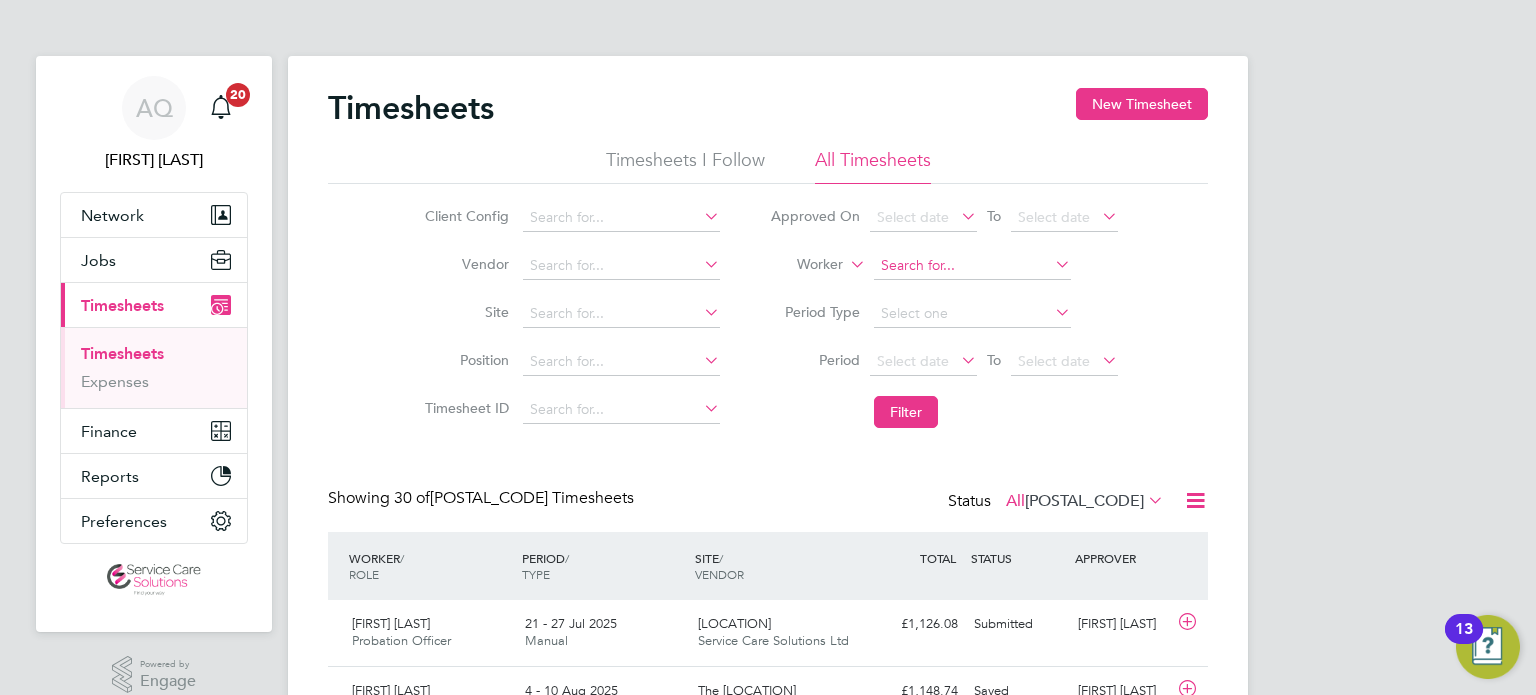 click 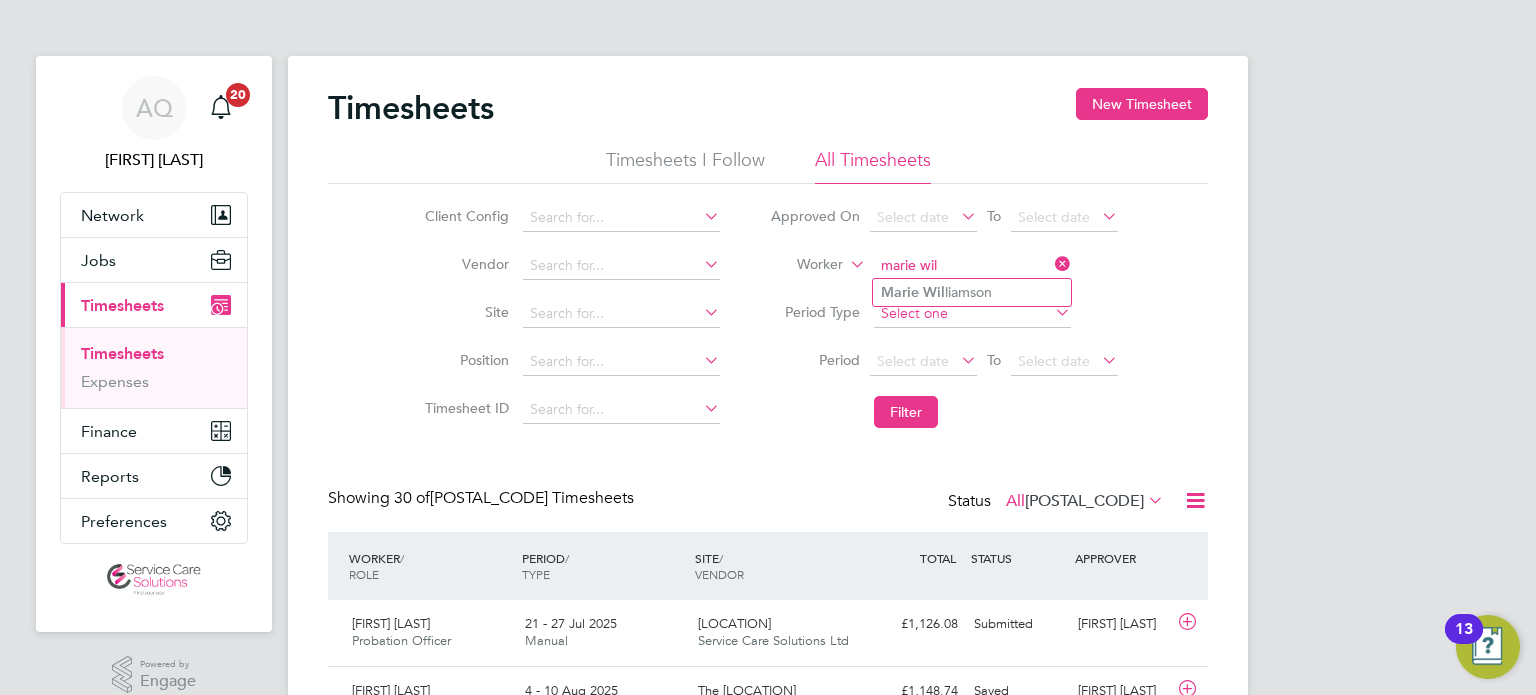 drag, startPoint x: 964, startPoint y: 302, endPoint x: 956, endPoint y: 317, distance: 17 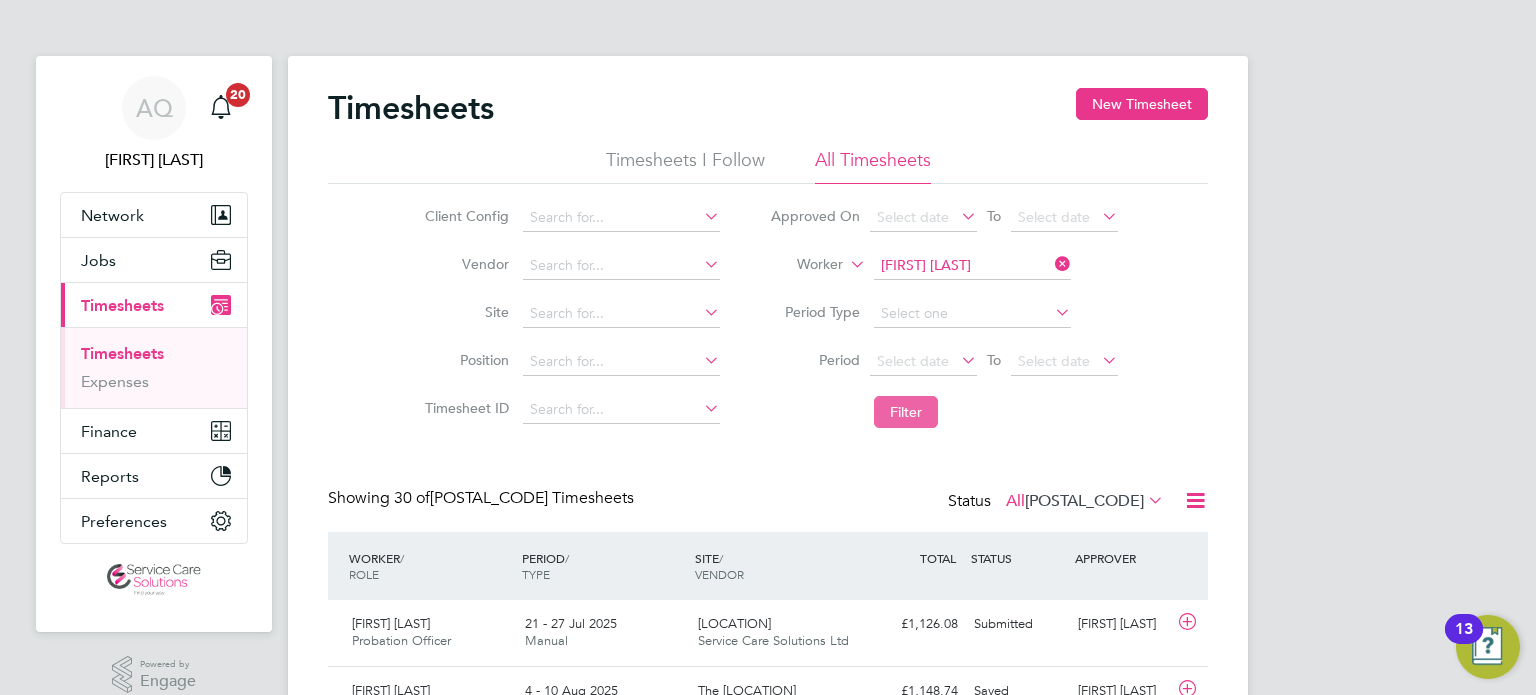 click on "Filter" 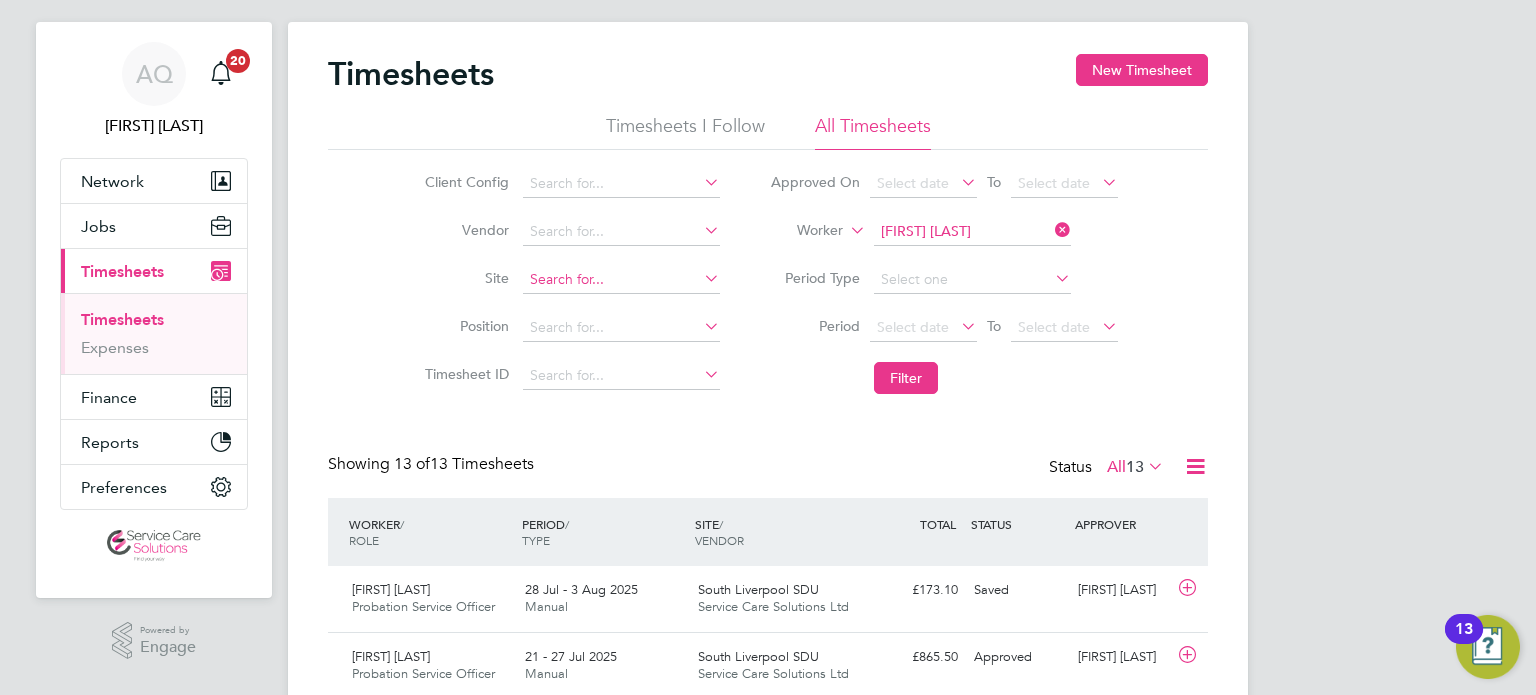 scroll, scrollTop: 0, scrollLeft: 0, axis: both 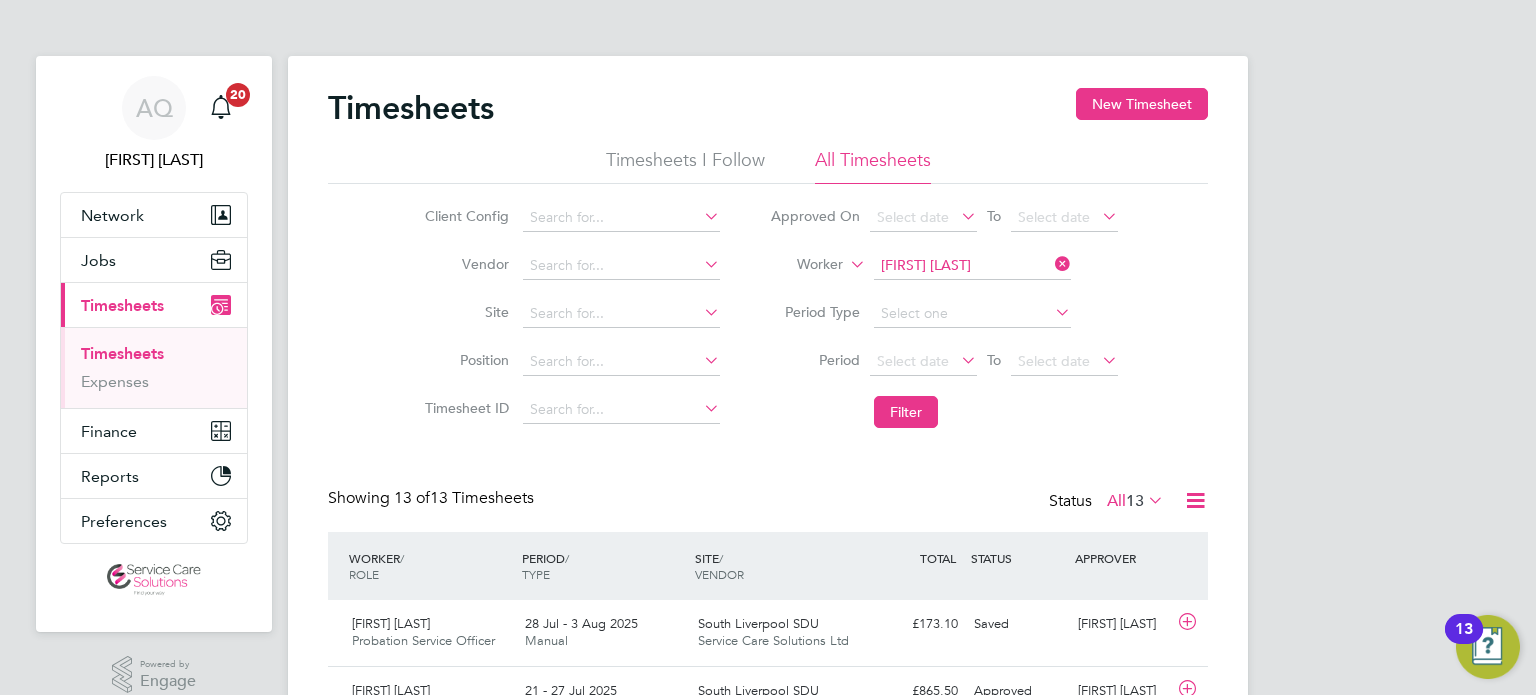 click on "[FIRST] [LAST]" 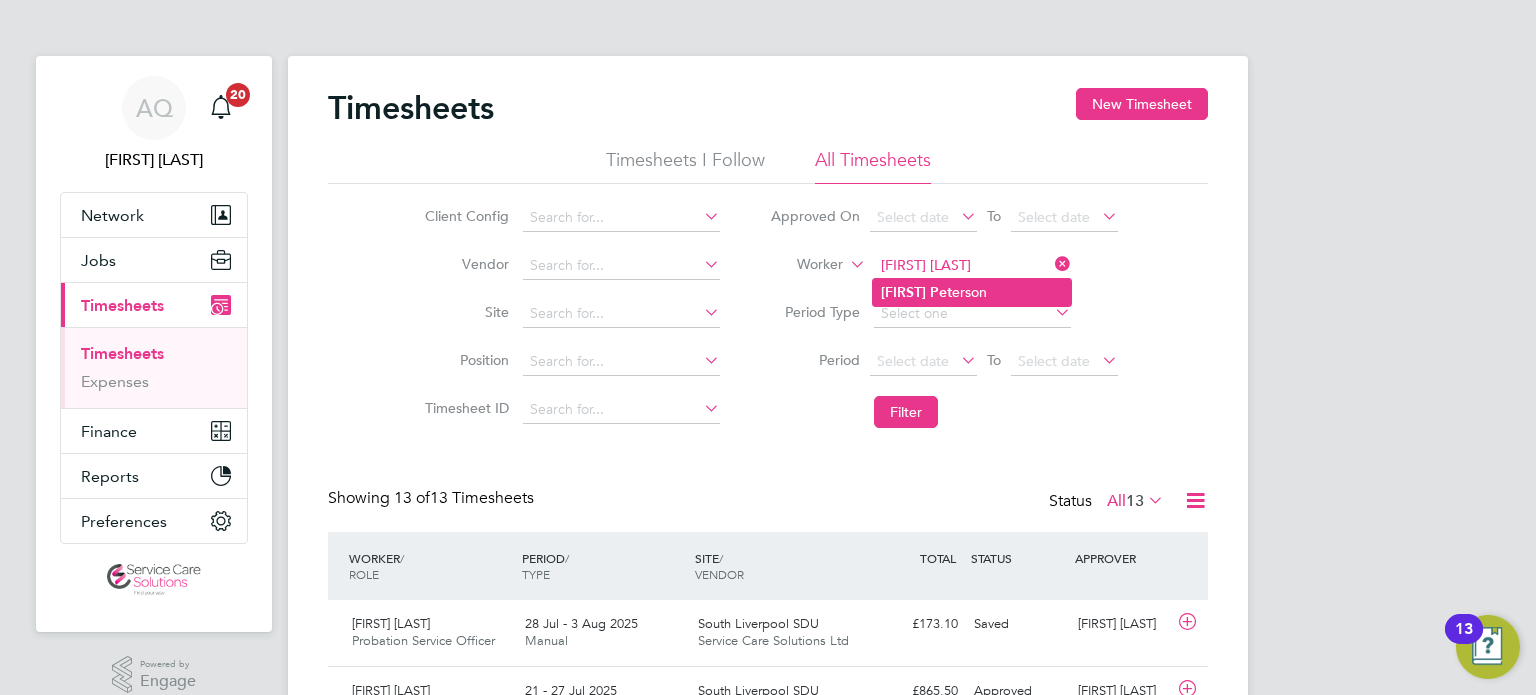 click on "[FIRST] [LAST]" 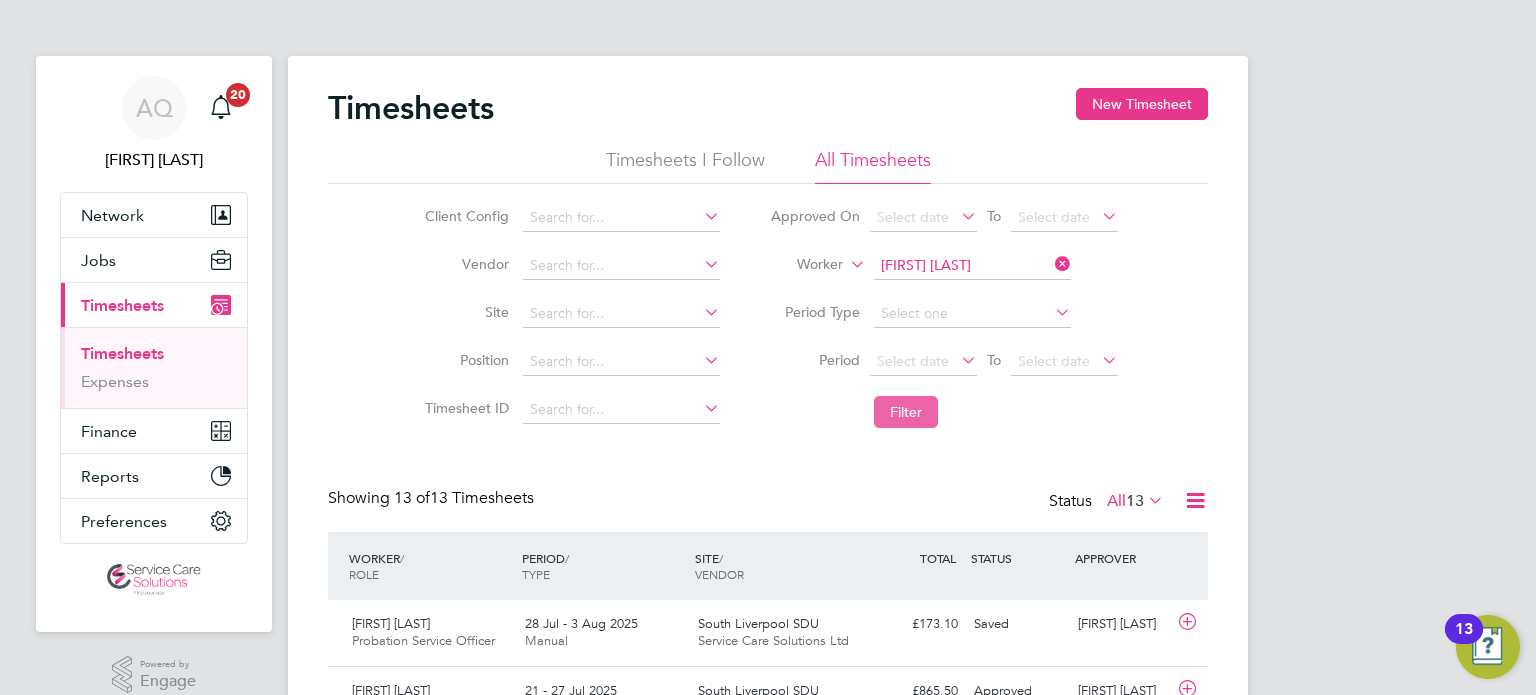 click on "Filter" 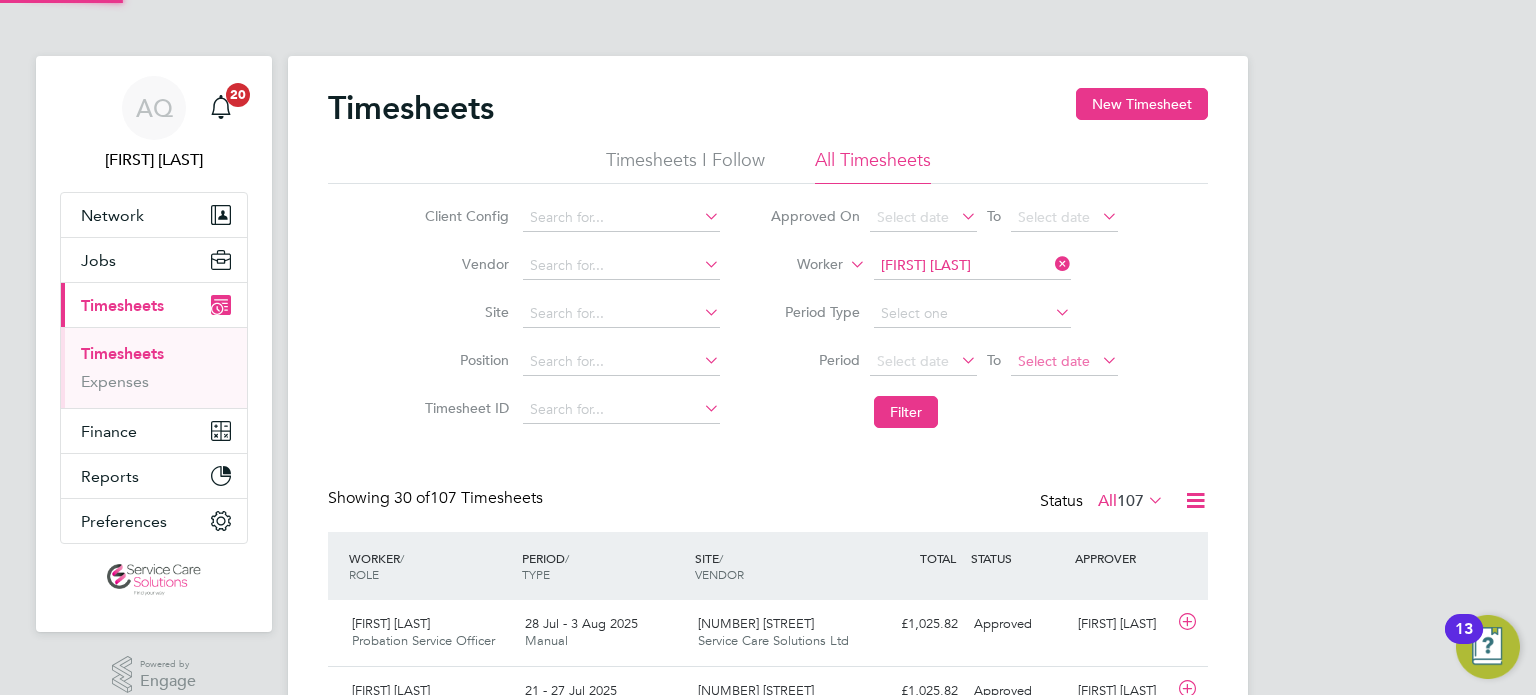 scroll, scrollTop: 9, scrollLeft: 10, axis: both 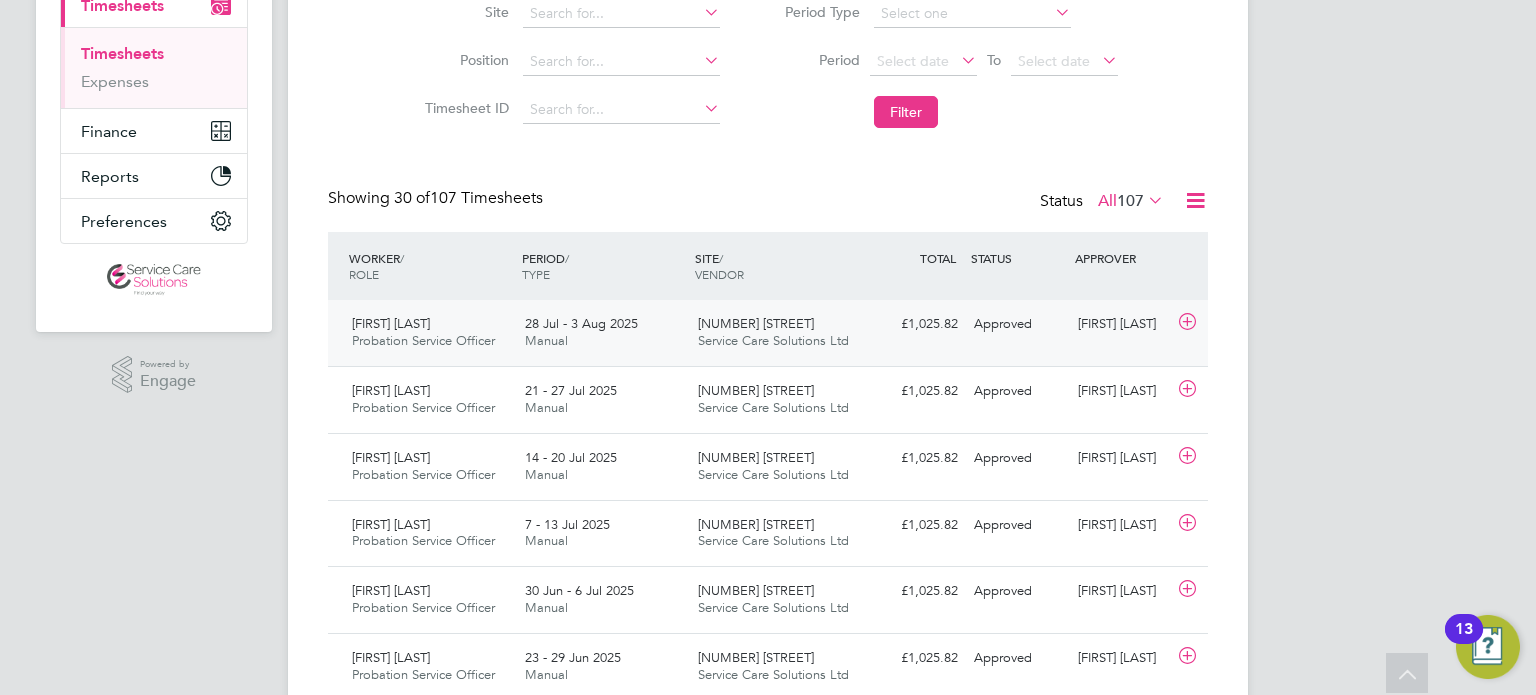 click on "Approved" 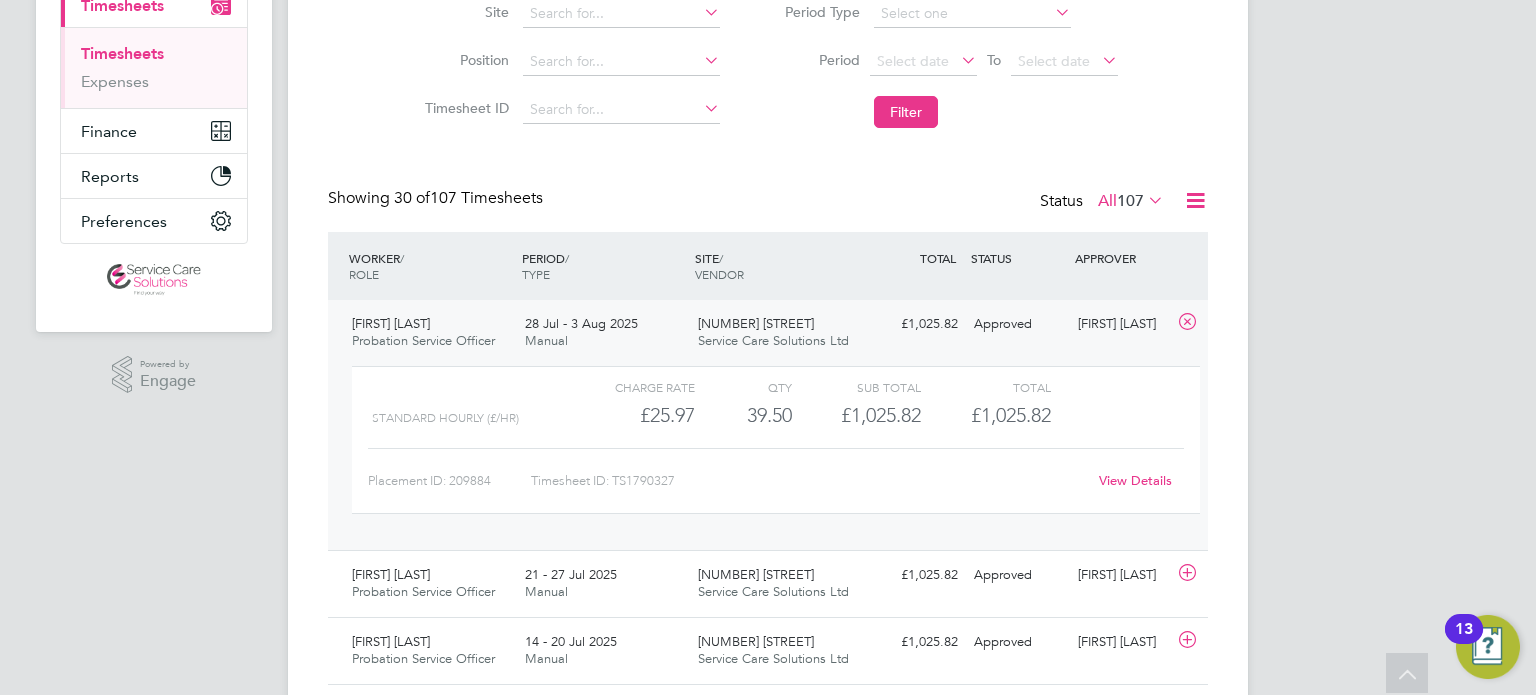 click on "View Details" 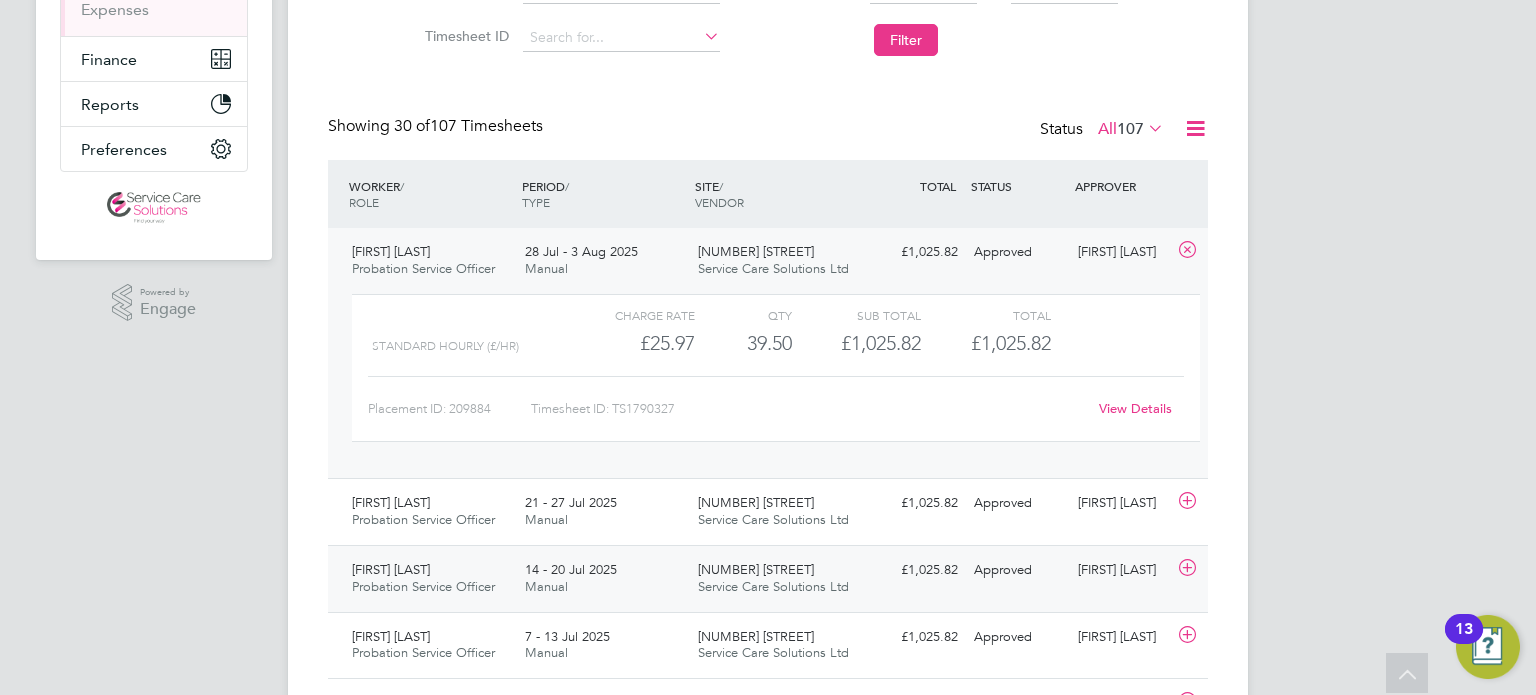 scroll, scrollTop: 500, scrollLeft: 0, axis: vertical 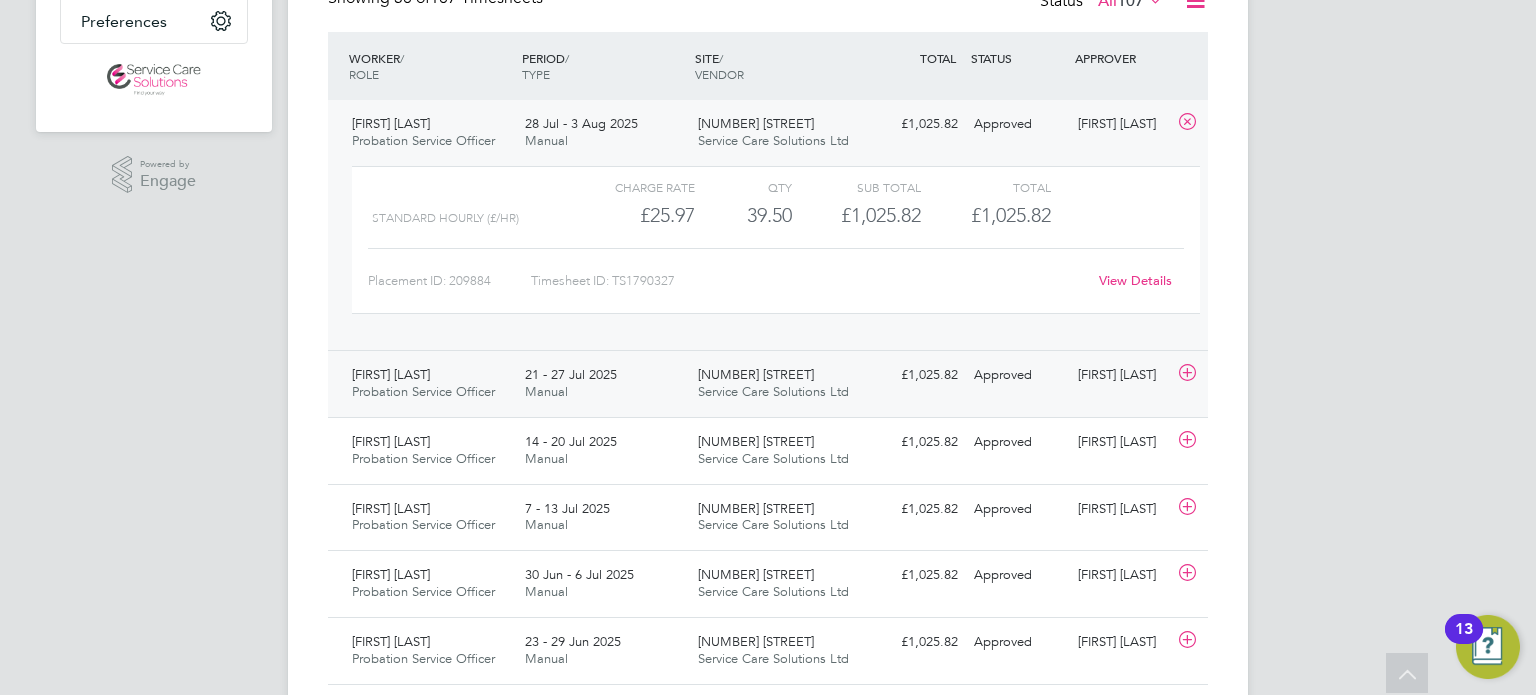 click on "[FIRST] [LAST]" 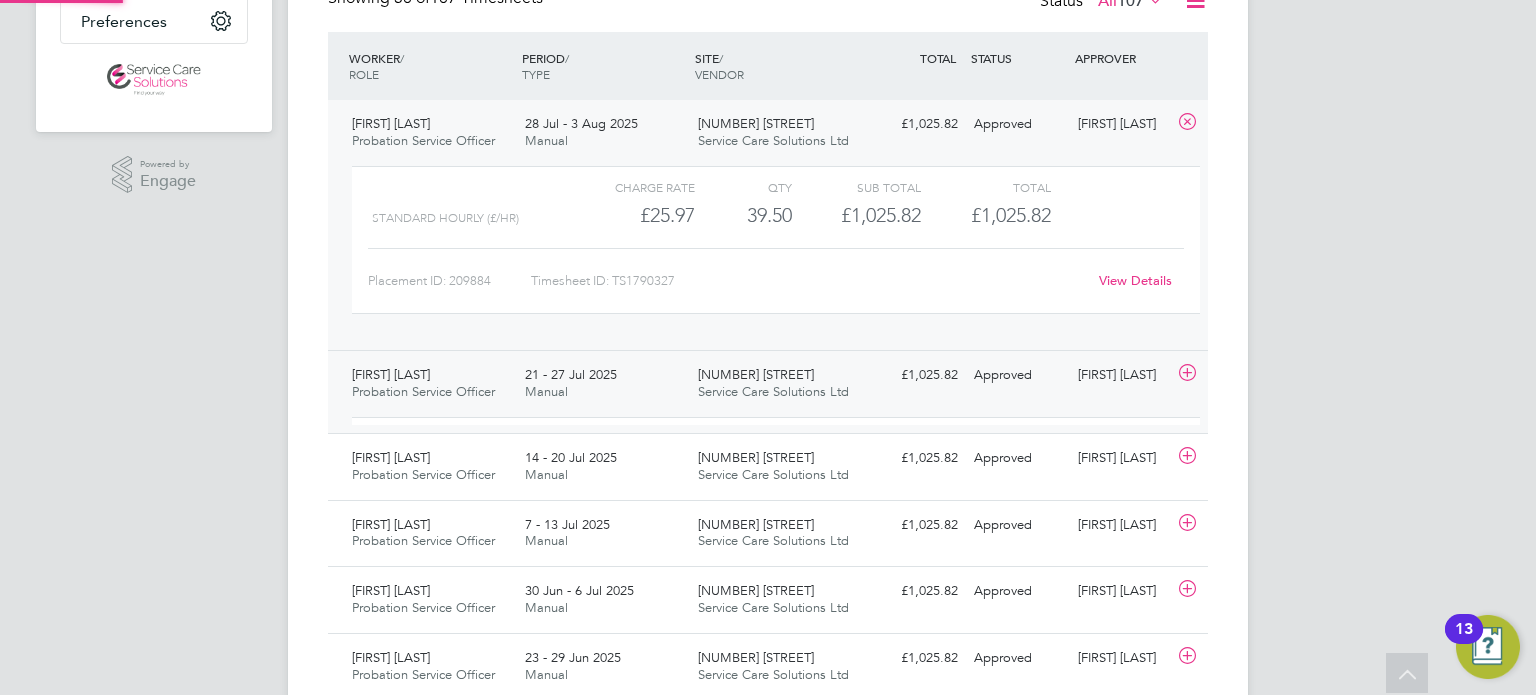 scroll, scrollTop: 9, scrollLeft: 9, axis: both 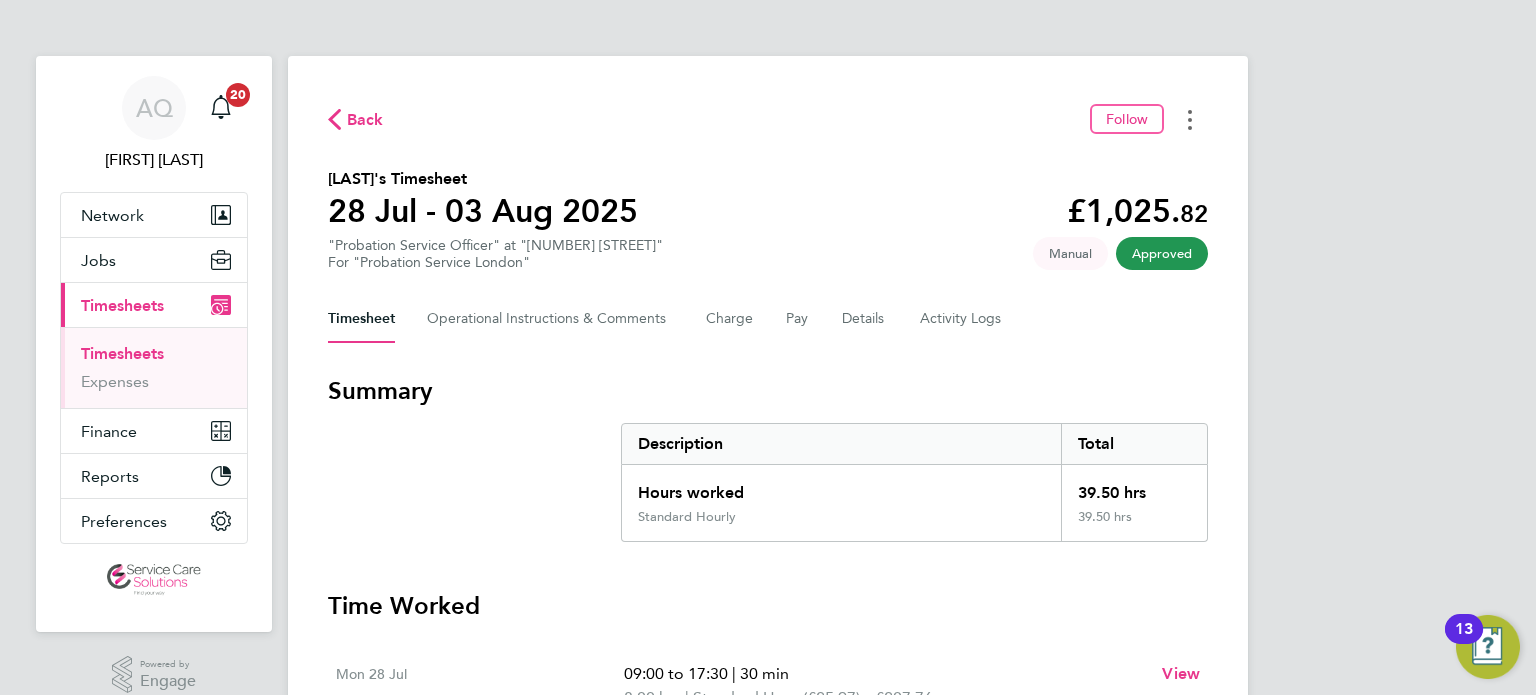 click at bounding box center [1190, 119] 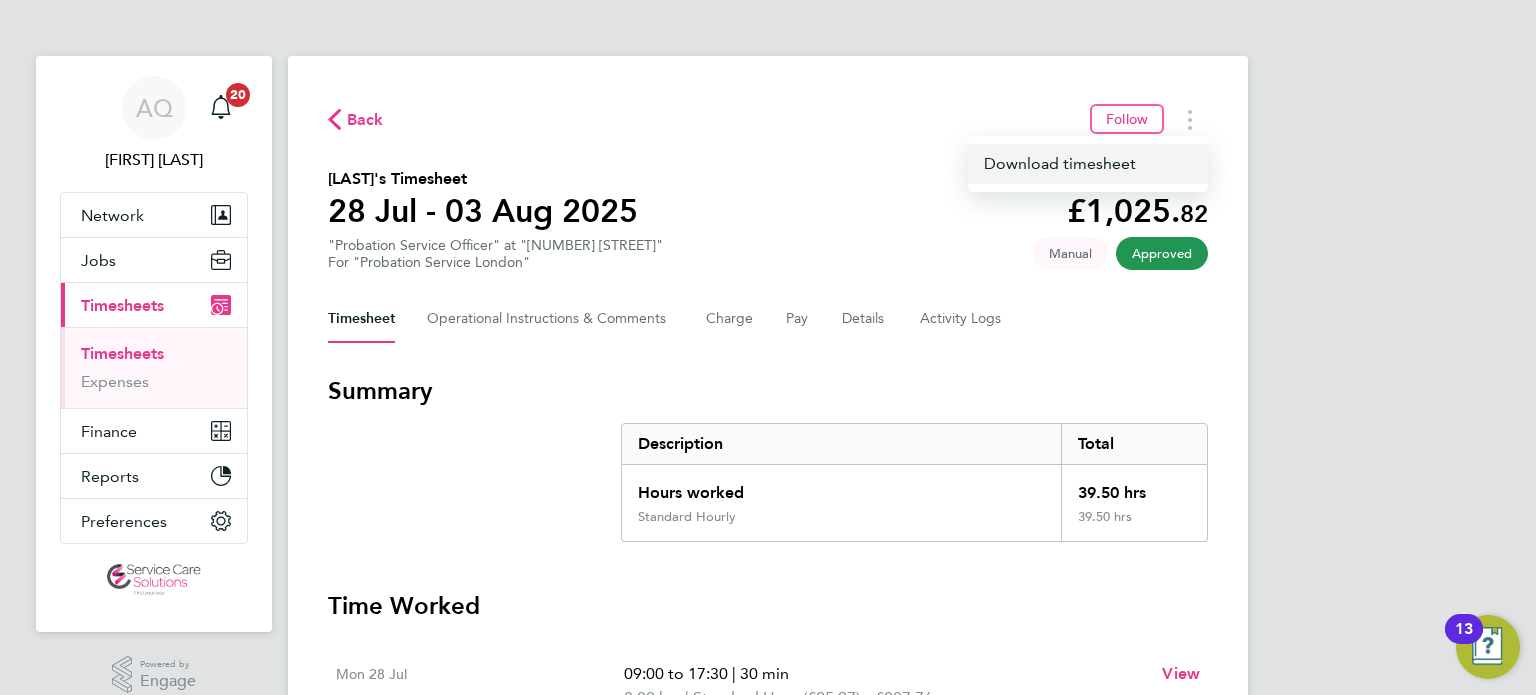 click on "Download timesheet" 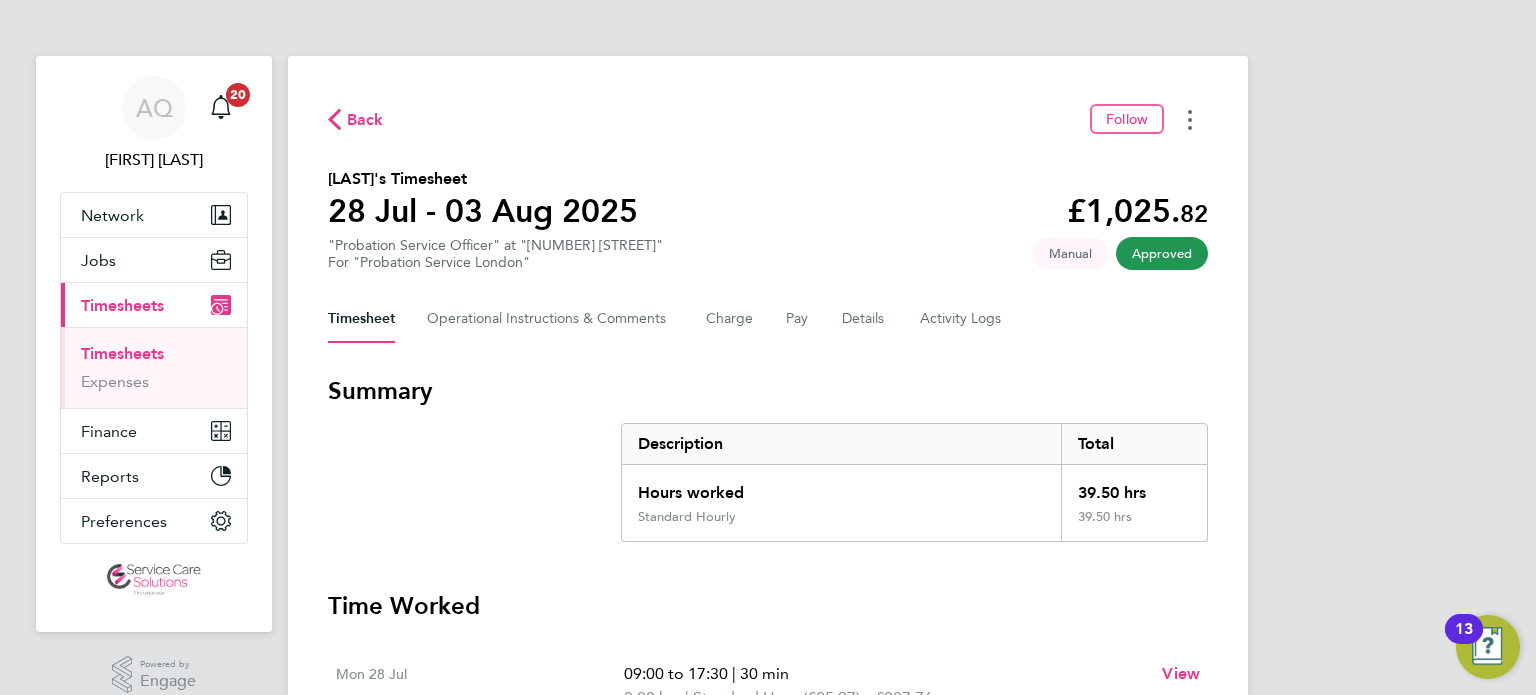 scroll, scrollTop: 200, scrollLeft: 0, axis: vertical 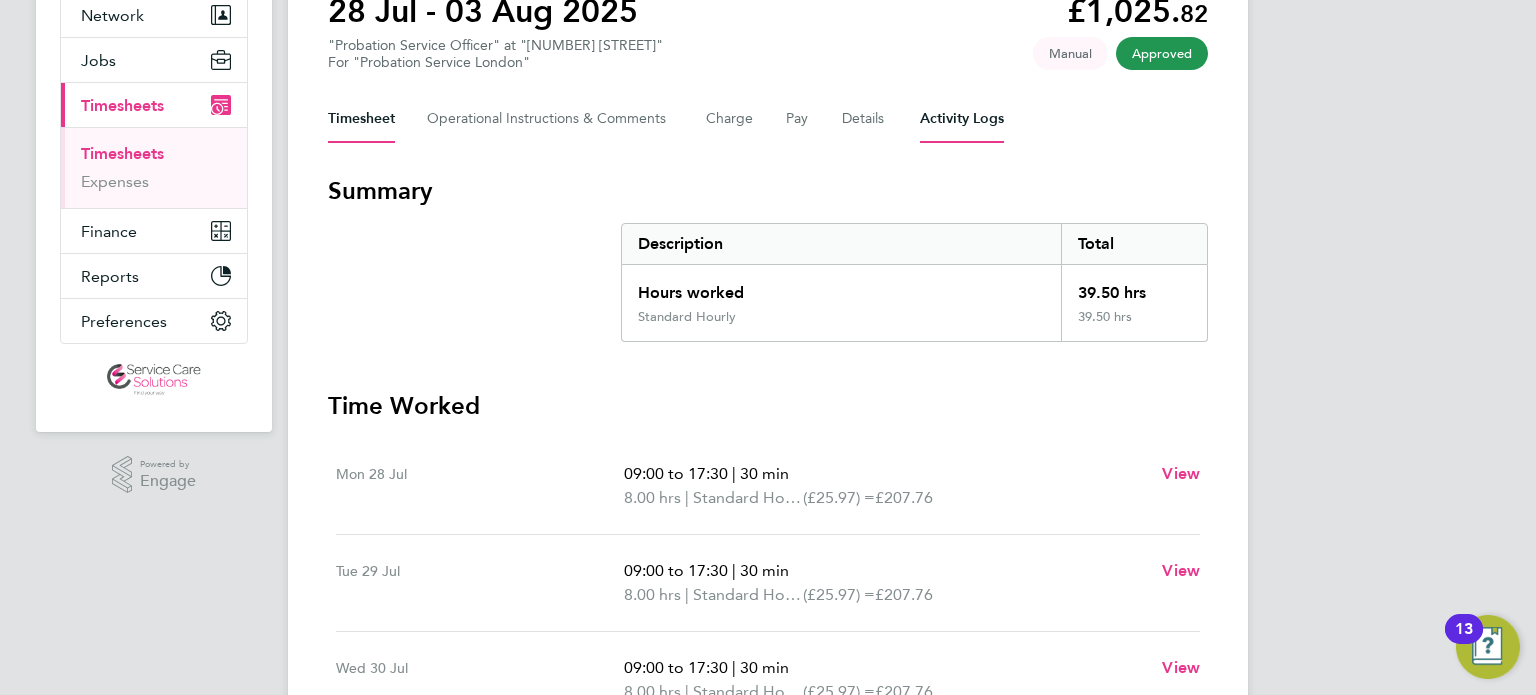 click on "Activity Logs" at bounding box center [962, 119] 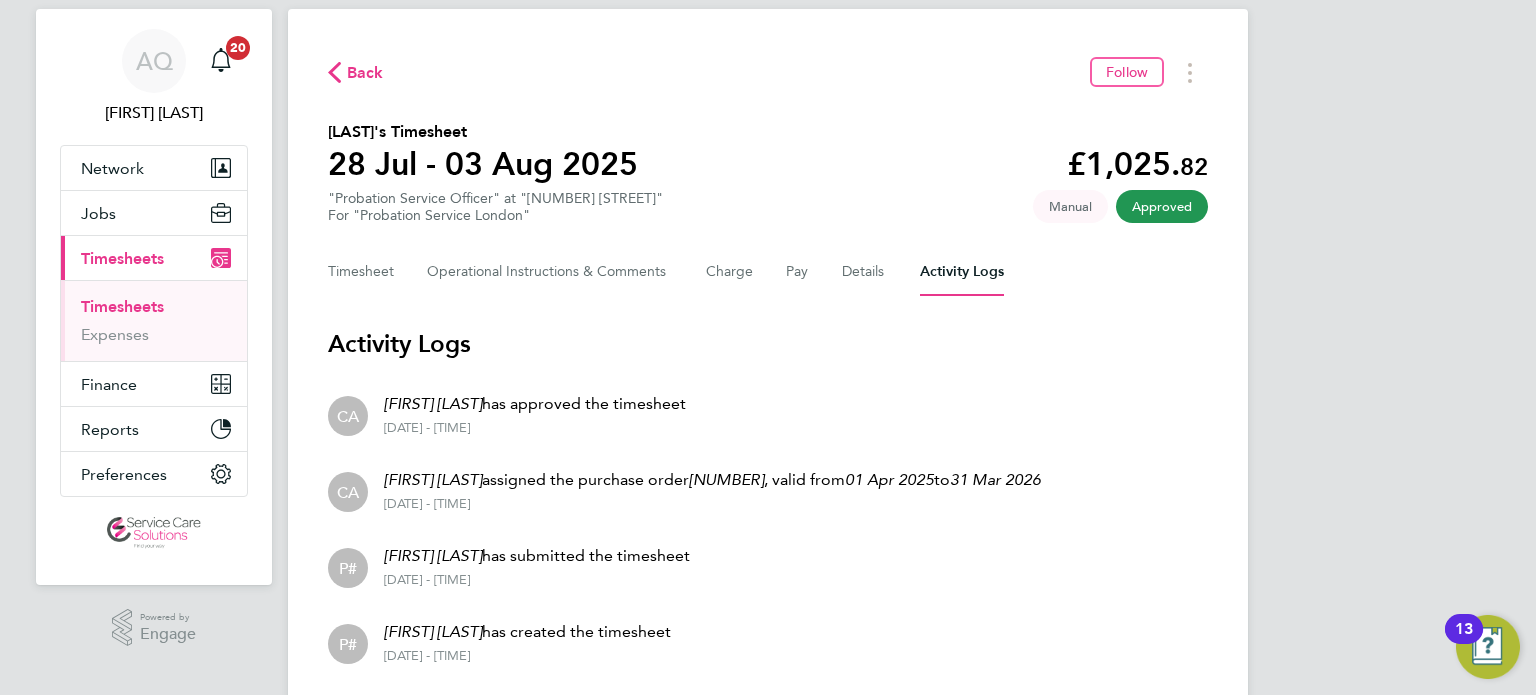 scroll, scrollTop: 0, scrollLeft: 0, axis: both 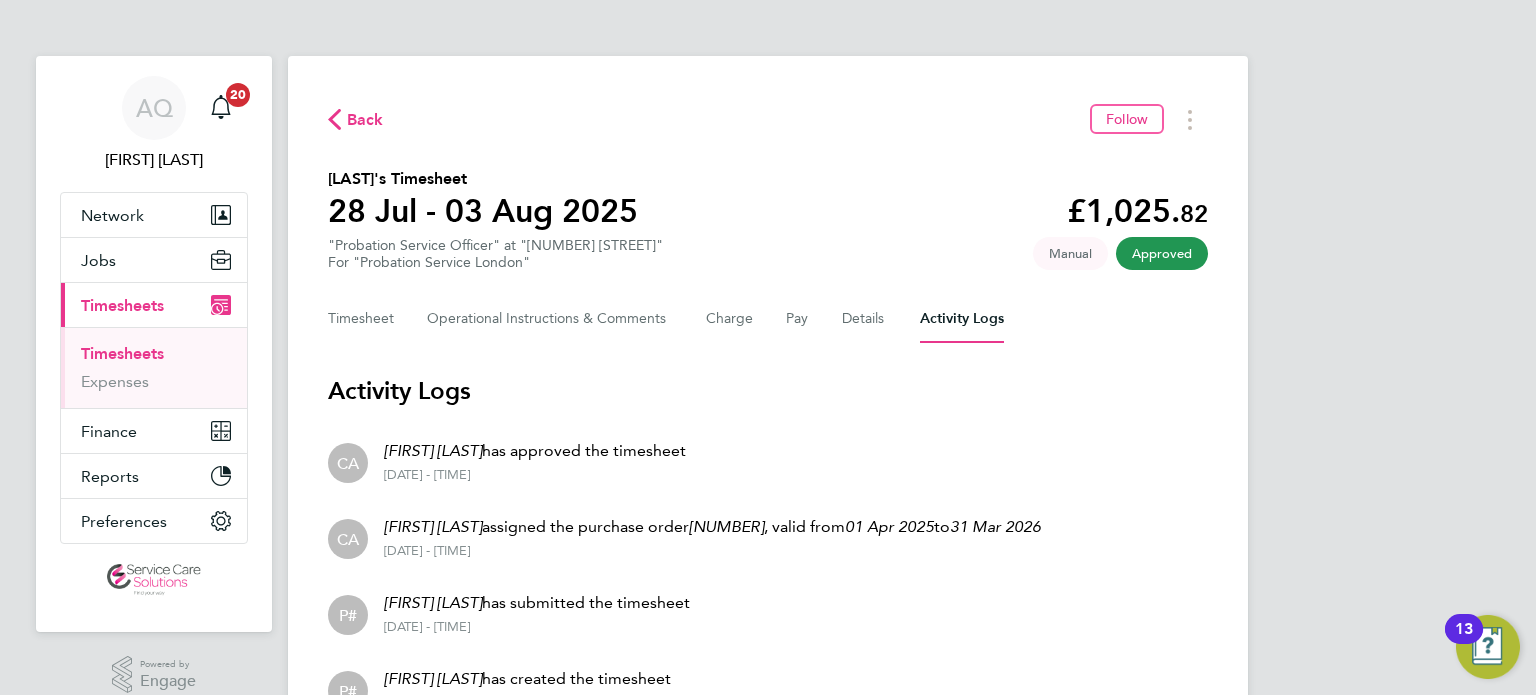 click on "Back  Follow
Sabrina Peterson's Timesheet   28 Jul - 03 Aug 2025   £1,025. 82  "Probation Service Officer" at "208 Lewisham High Street"  For "Probation Service London"  Approved   Manual   Timesheet   Operational Instructions & Comments   Charge   Pay   Details   Activity Logs   Activity Logs   CA  Charlotte Andrews  has approved the timesheet  28 Jul 2025 - 09:32   CA  Charlotte Andrews  assigned the purchase order  21070913568 , valid from  01 Apr 2025  to  31 Mar 2026  28 Jul 2025 - 09:32   P#  Sabrina Peterson  has submitted the timesheet  28 Jul 2025 - 09:17   P#  Sabrina Peterson  has created the timesheet  28 Jul 2025 - 09:15" 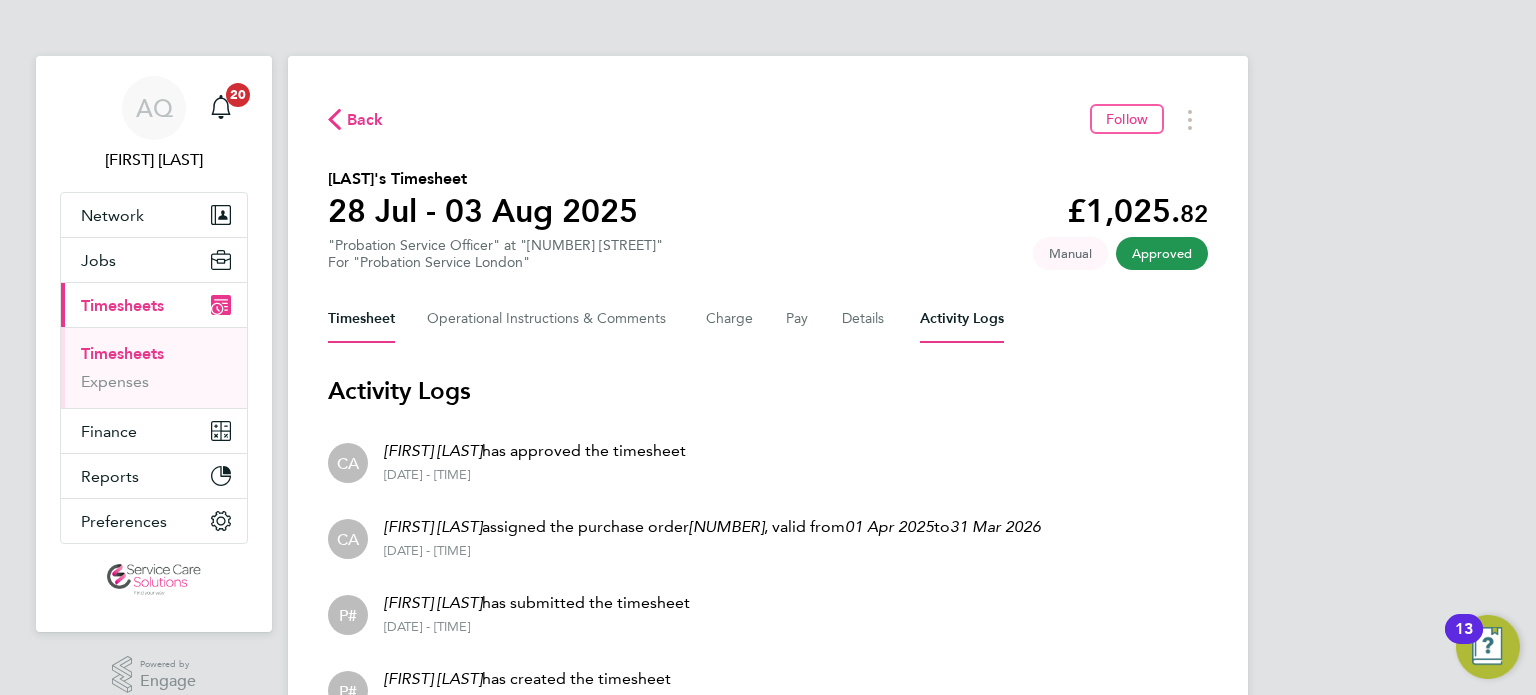 click on "Timesheet" at bounding box center [361, 319] 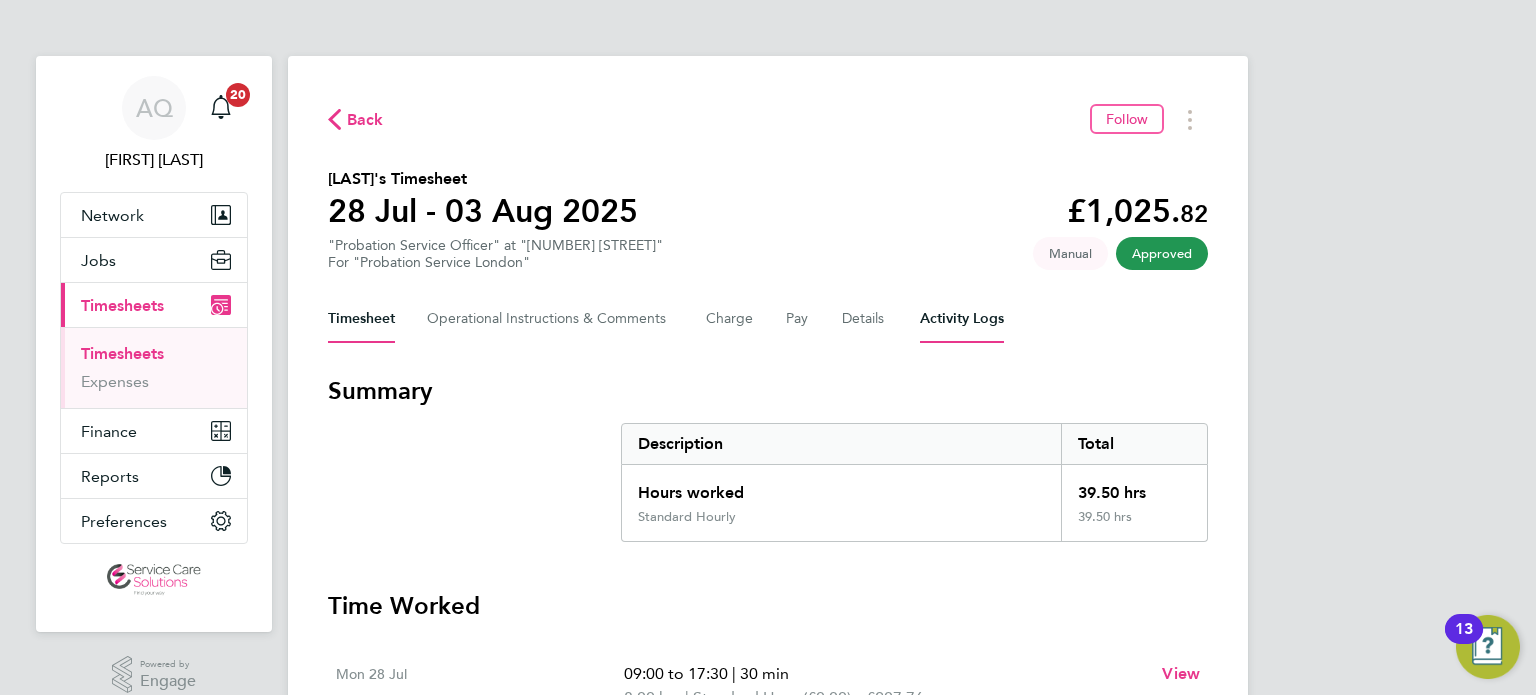 click on "Activity Logs" at bounding box center [962, 319] 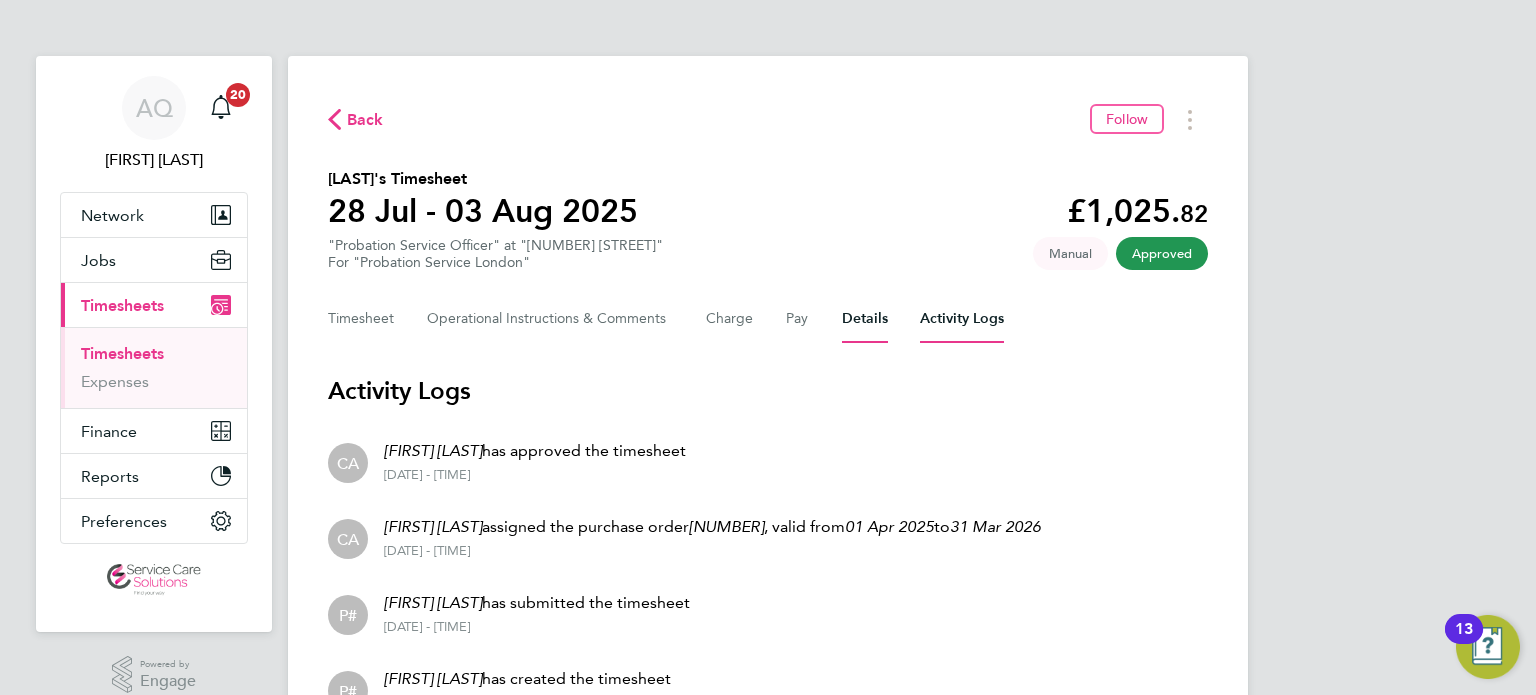 click on "Details" at bounding box center (865, 319) 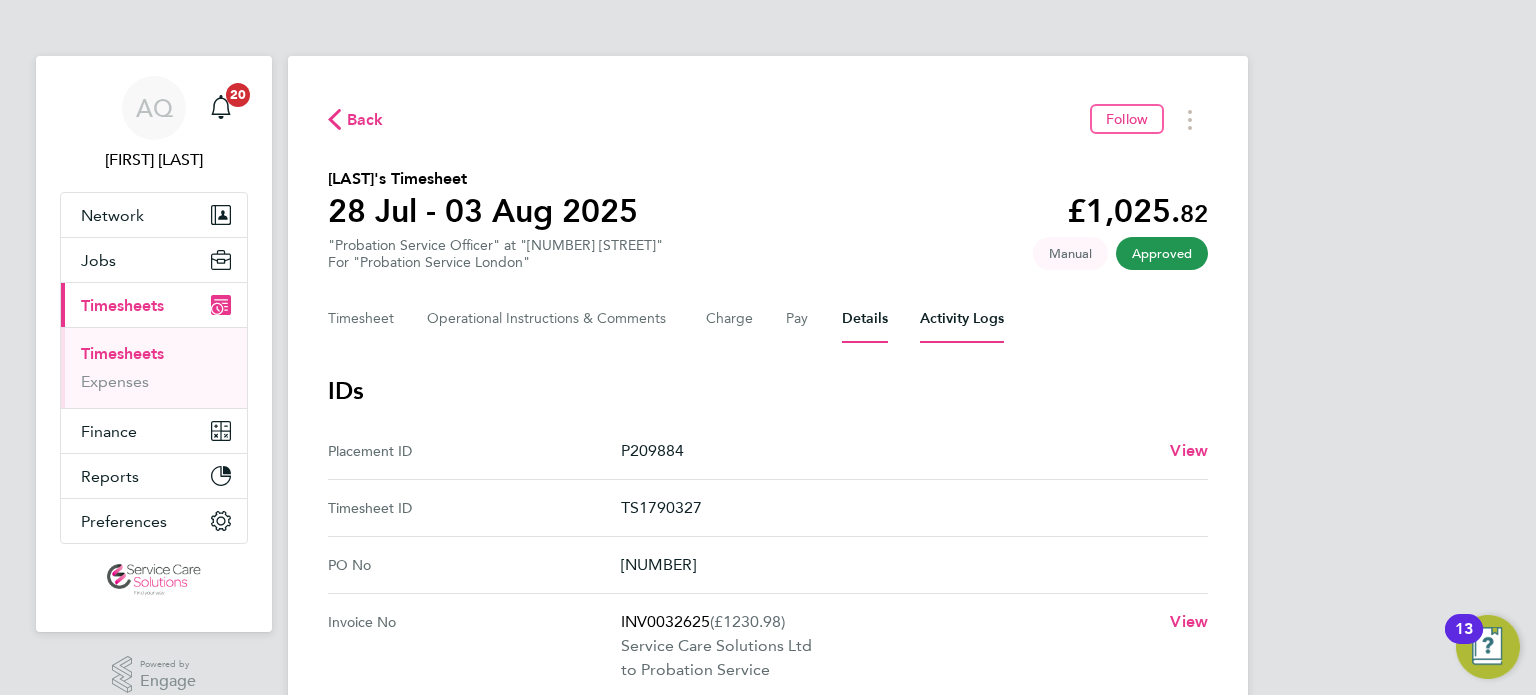 click on "Activity Logs" at bounding box center [962, 319] 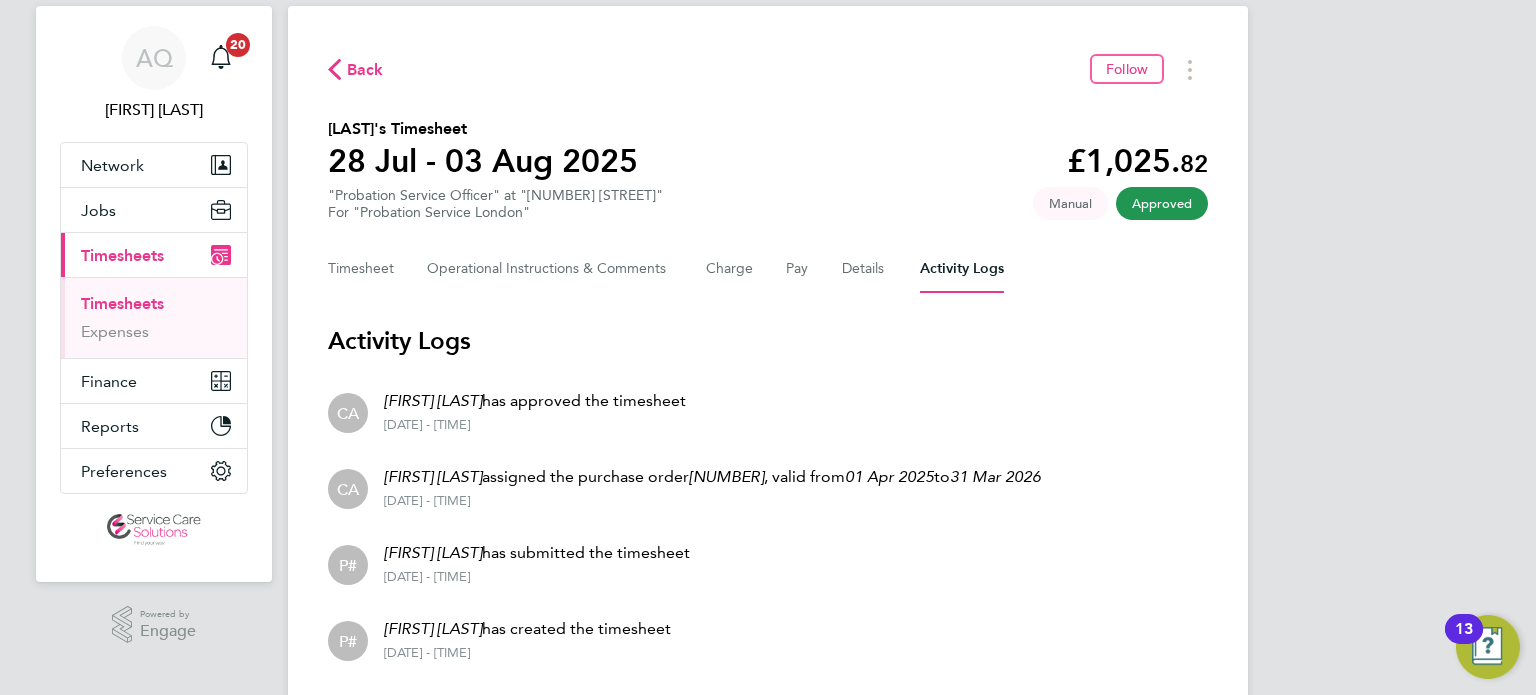 scroll, scrollTop: 0, scrollLeft: 0, axis: both 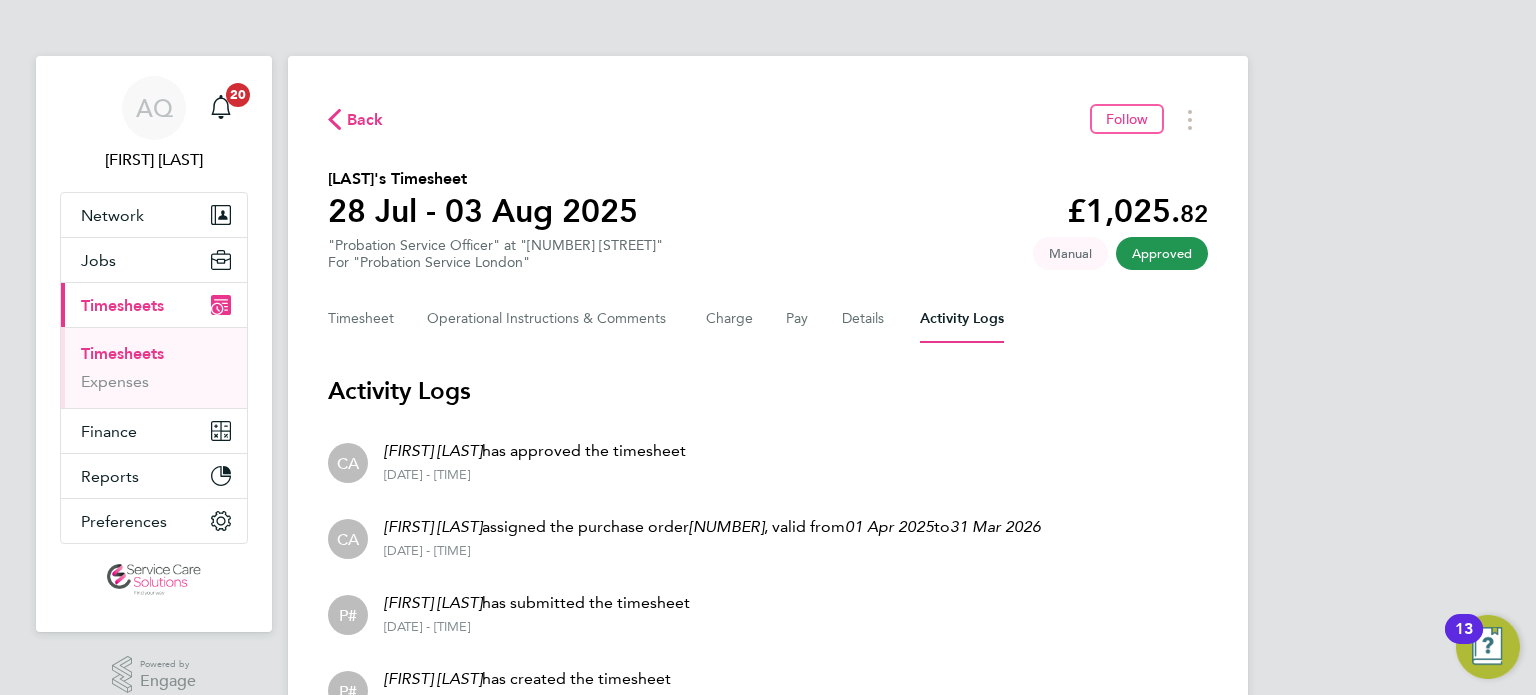 click on "Back  Follow" 